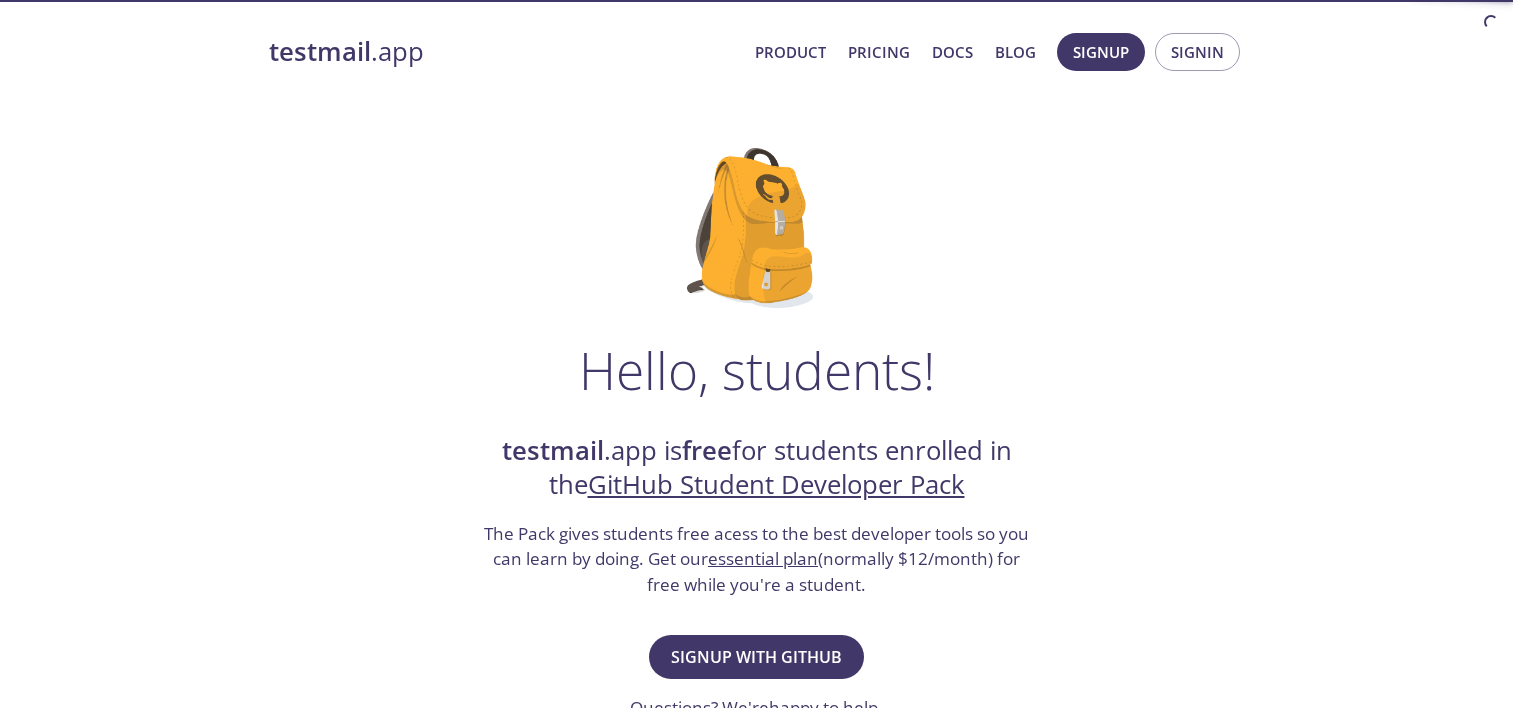 scroll, scrollTop: 0, scrollLeft: 0, axis: both 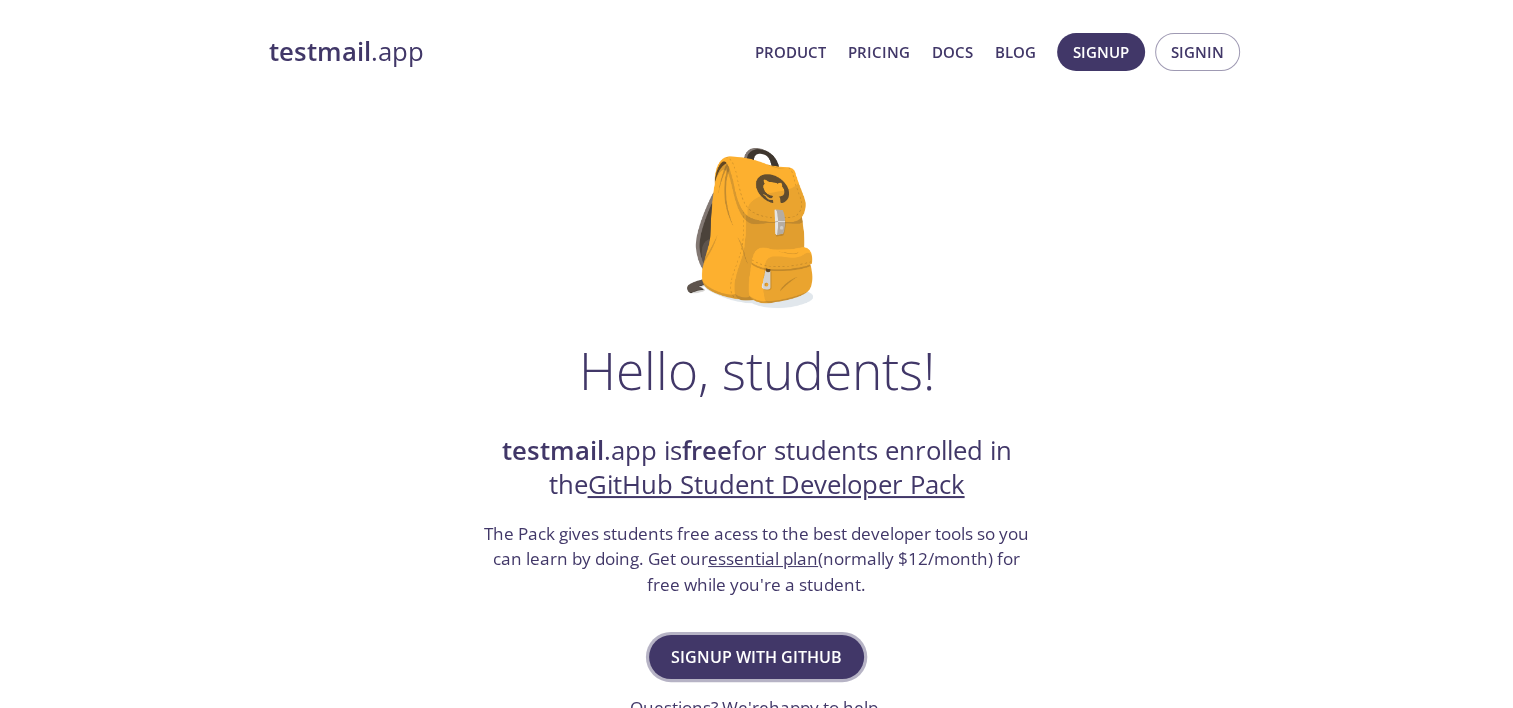 click on "Signup with GitHub" at bounding box center [756, 657] 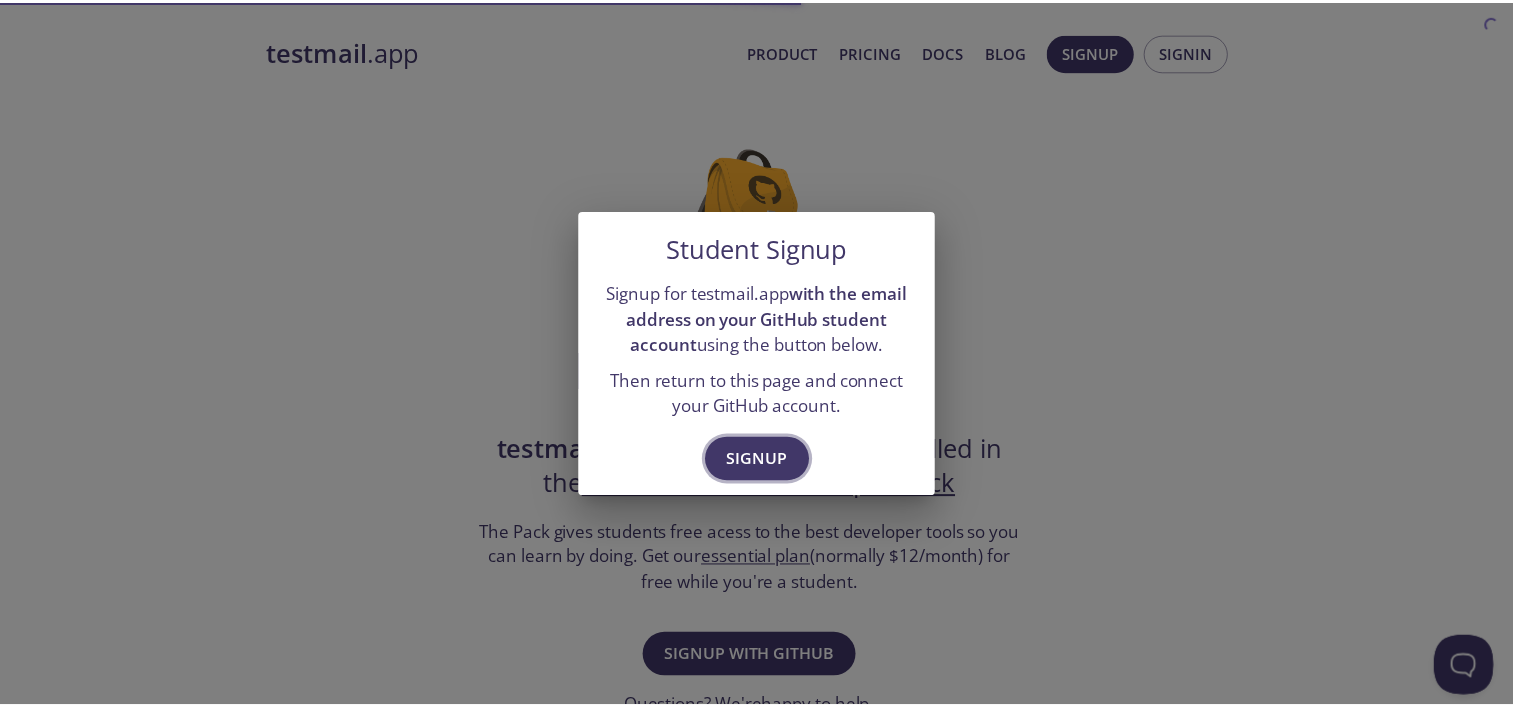 scroll, scrollTop: 0, scrollLeft: 0, axis: both 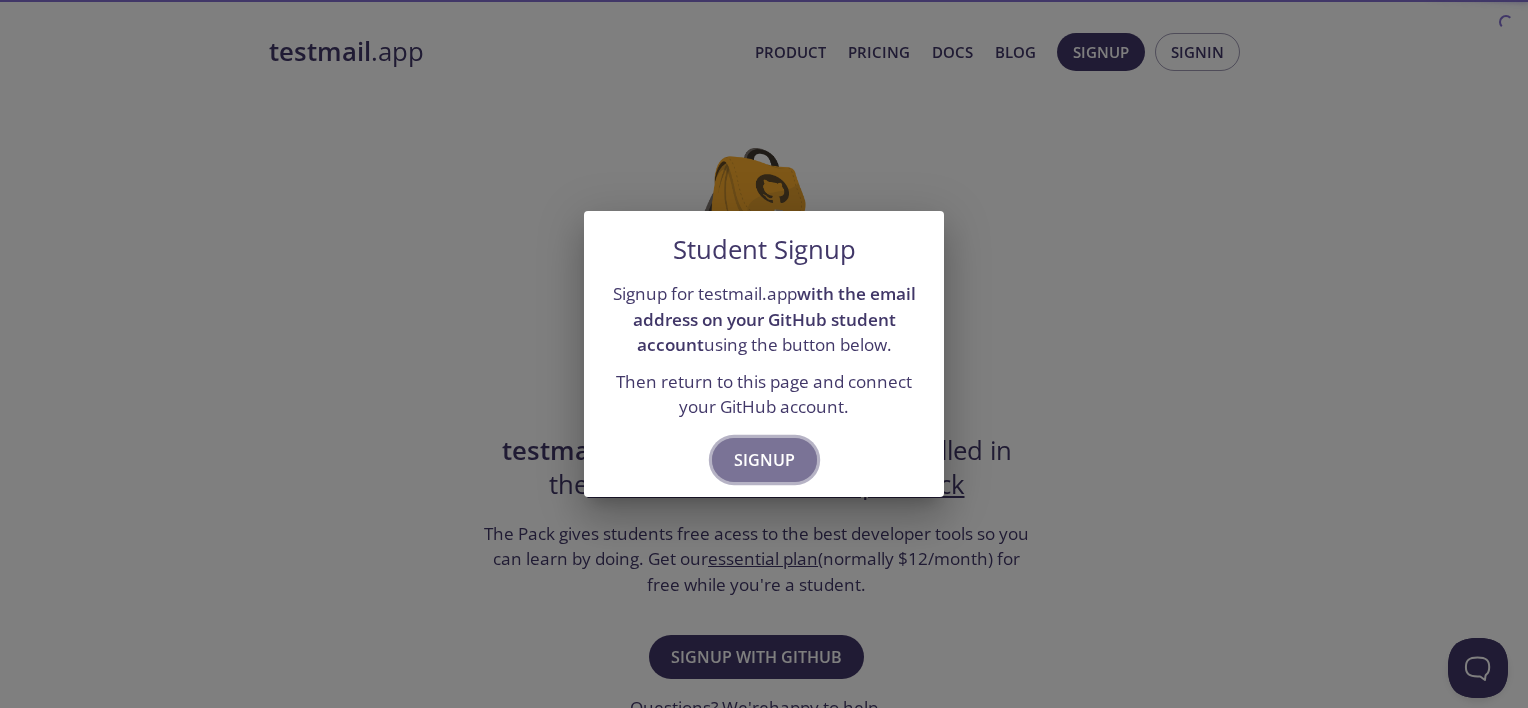 click on "Signup" at bounding box center (764, 460) 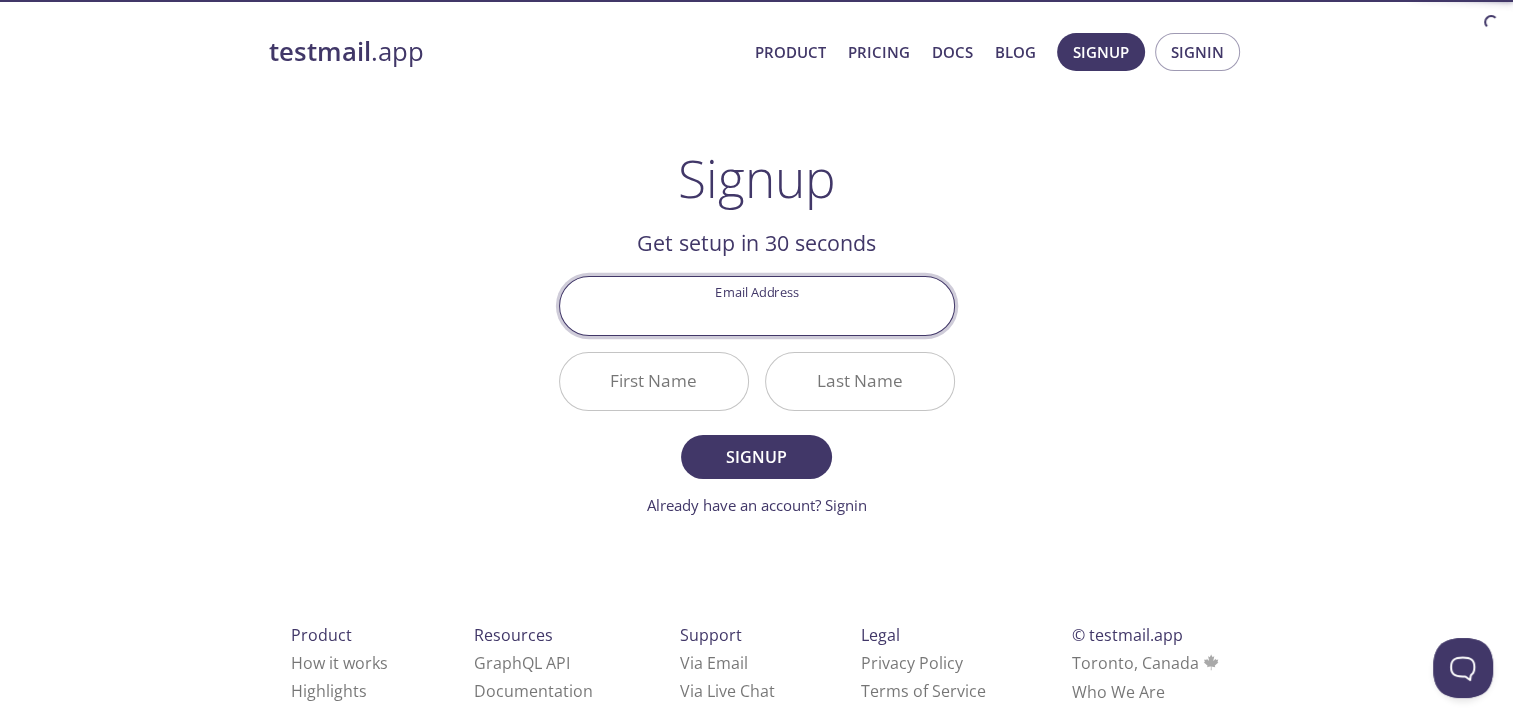 click on "Email Address" at bounding box center [757, 305] 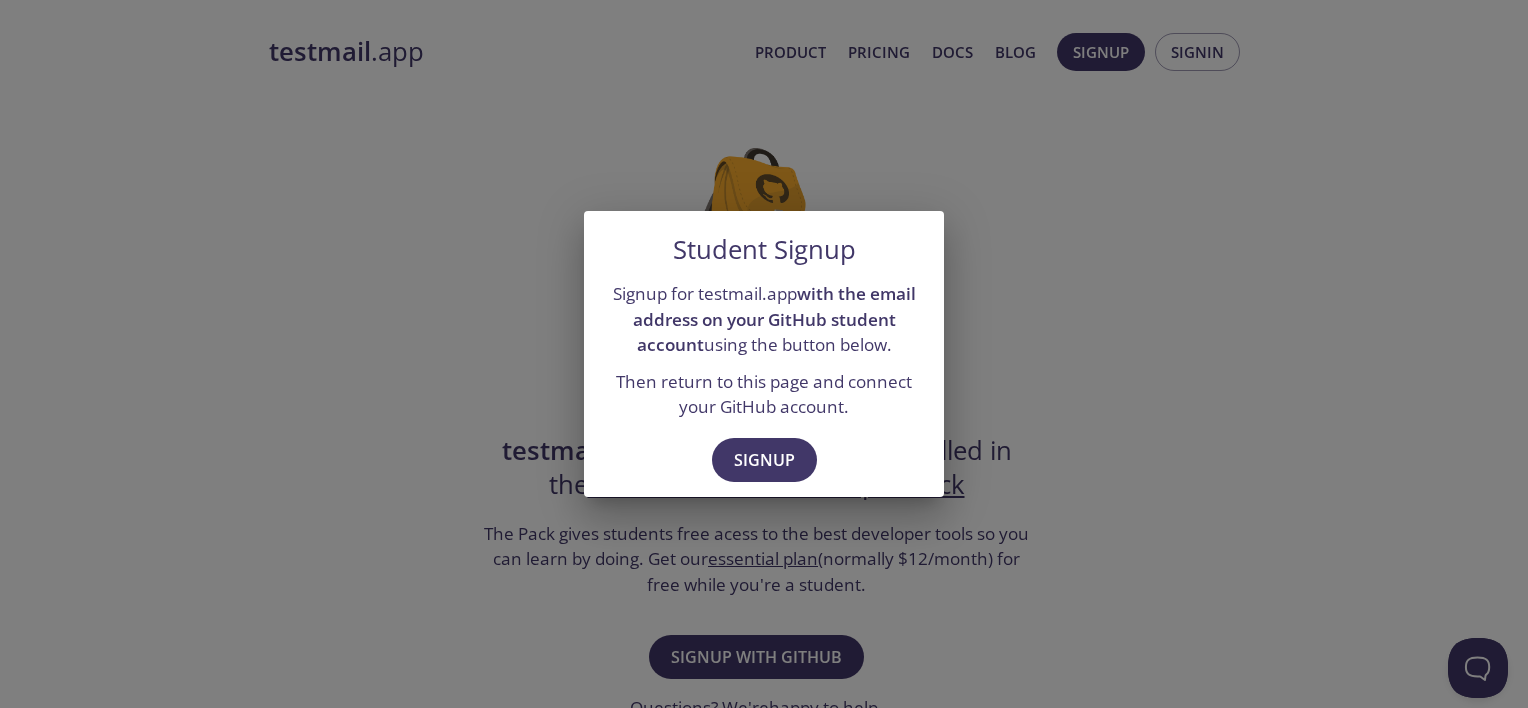 click on "Student Signup Signup for testmail.app  with the email address on your GitHub student account  using the button below. Then return to this page and connect your GitHub account. Signup" at bounding box center (764, 354) 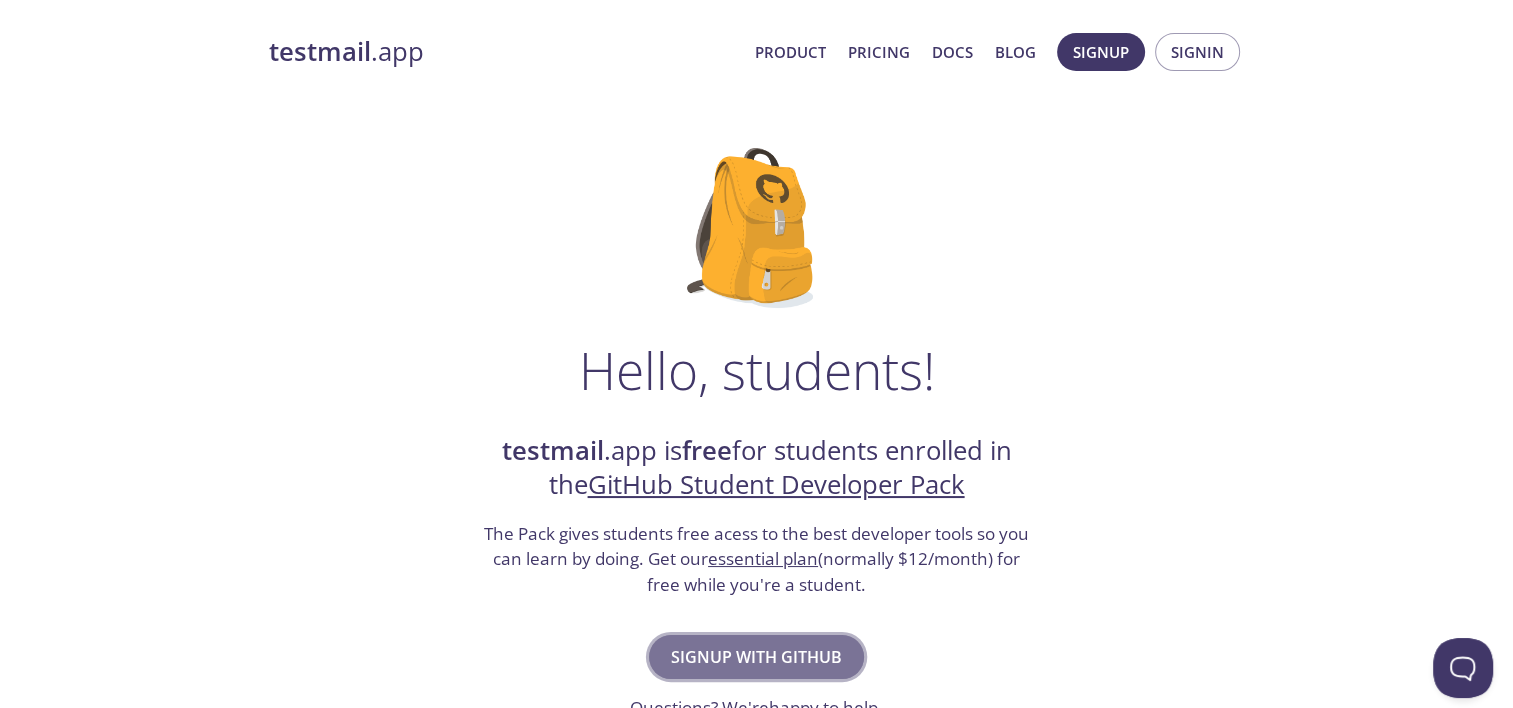 click on "Signup with GitHub" at bounding box center (756, 657) 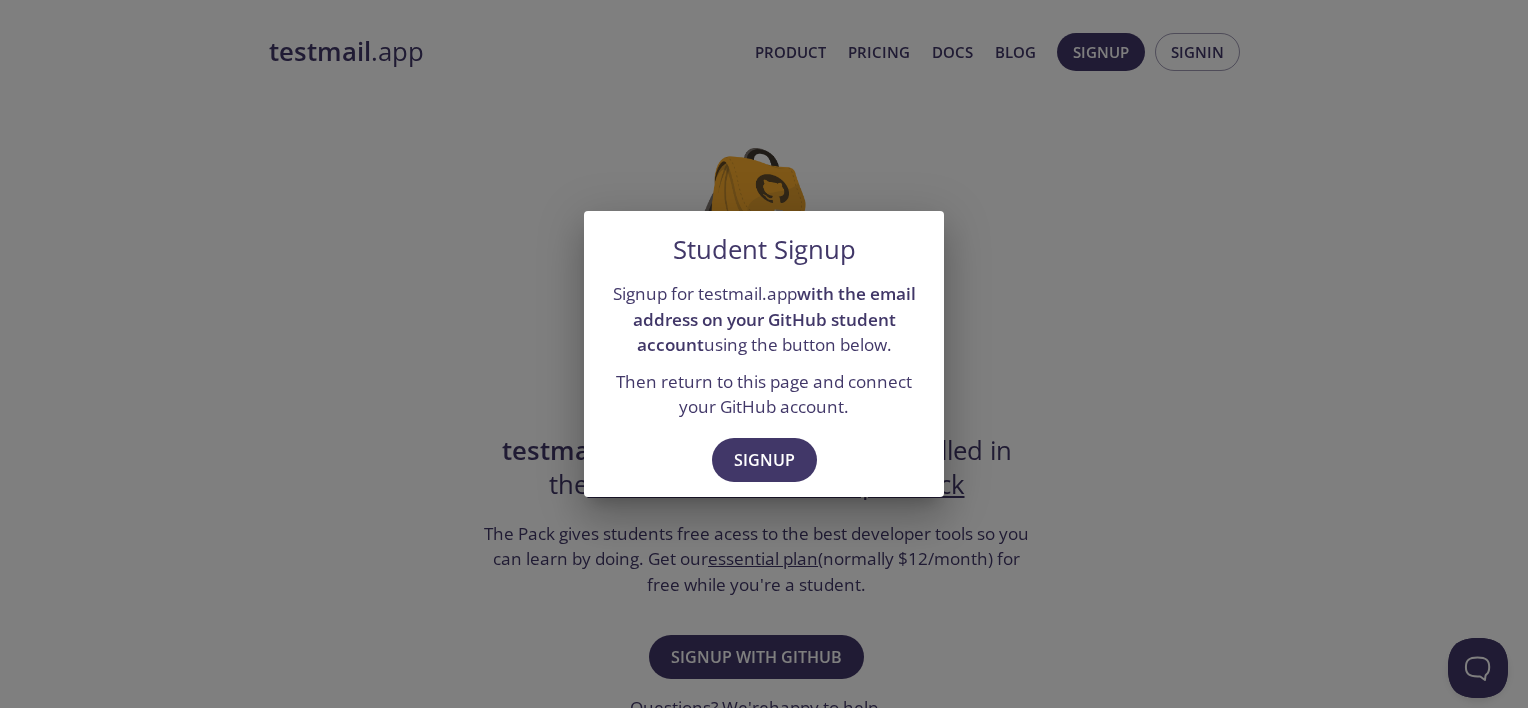 click on "with the email address on your GitHub student account" at bounding box center (774, 319) 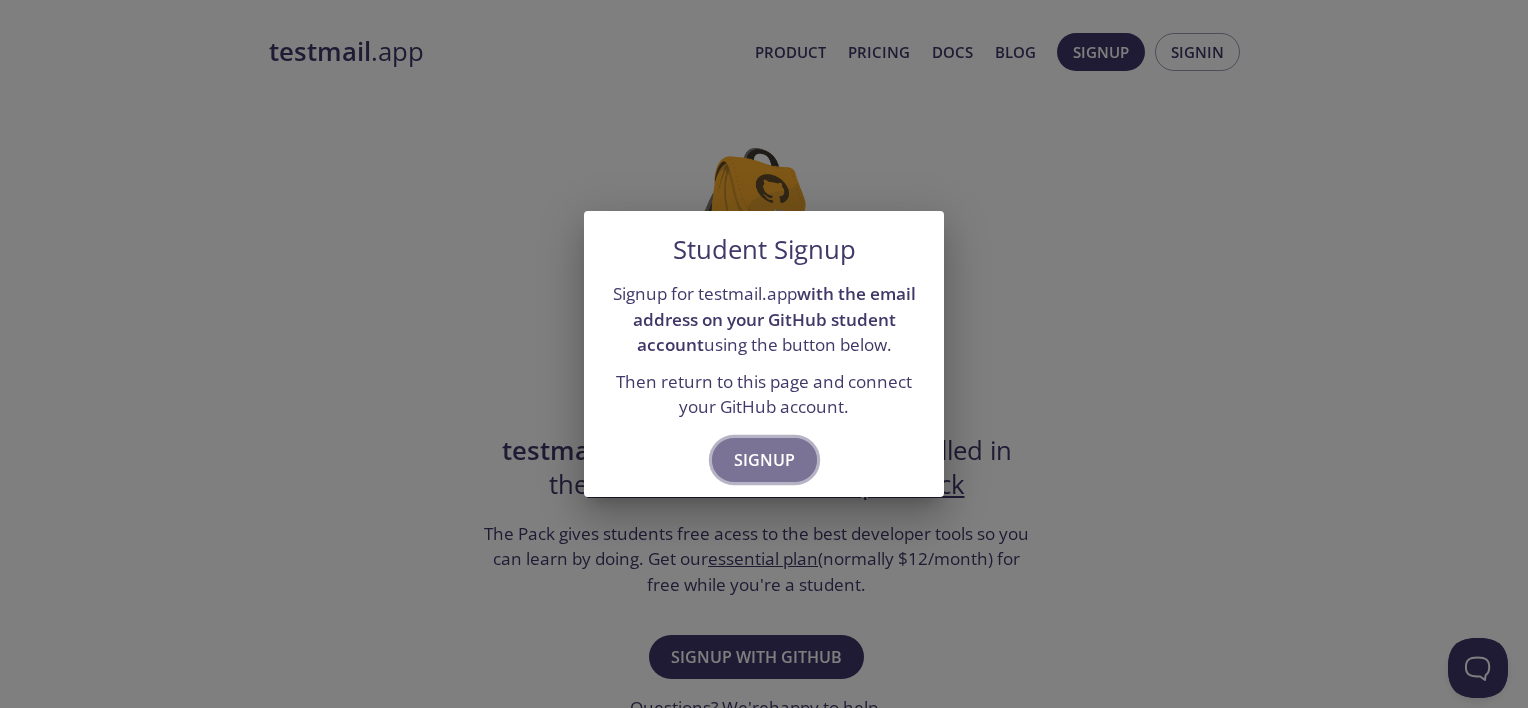 click on "Signup" at bounding box center (764, 460) 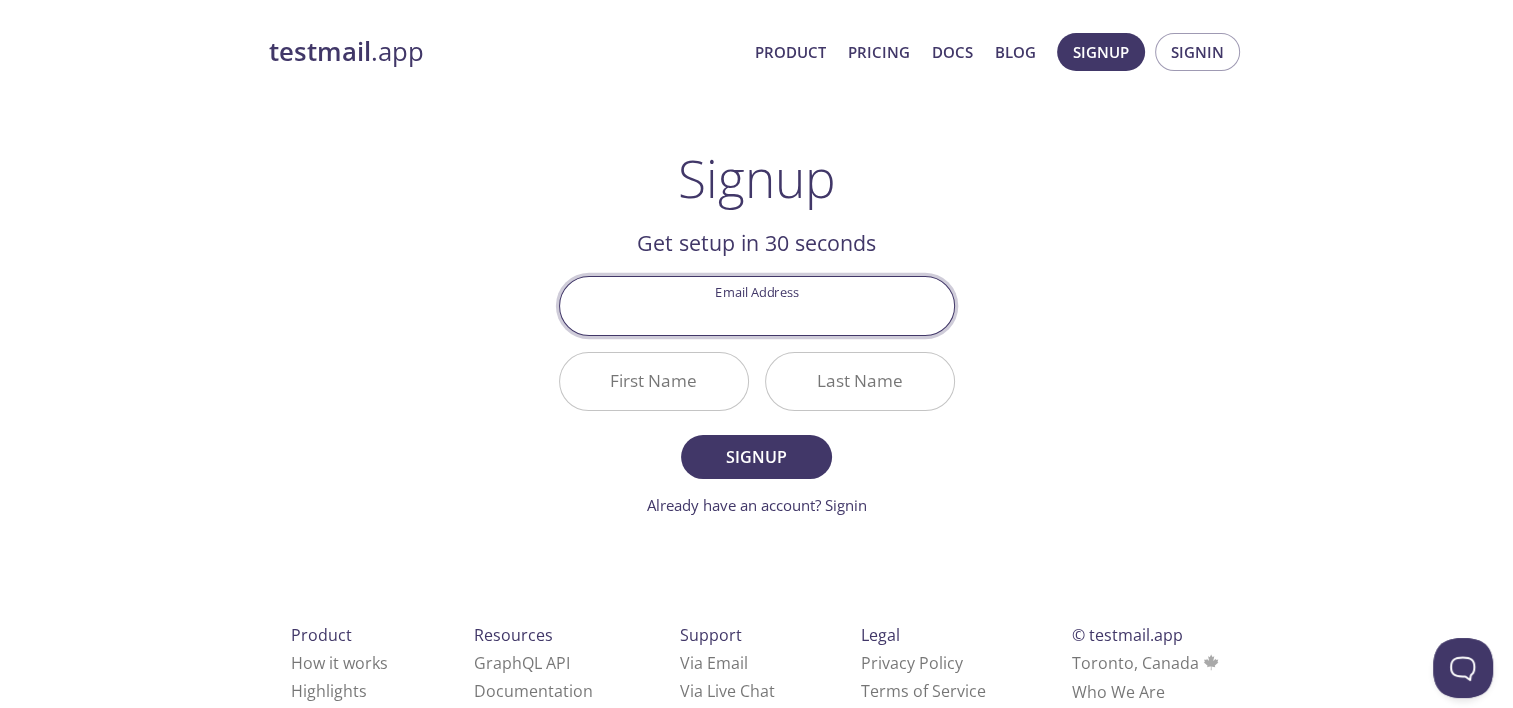 click on "Email Address" at bounding box center [757, 305] 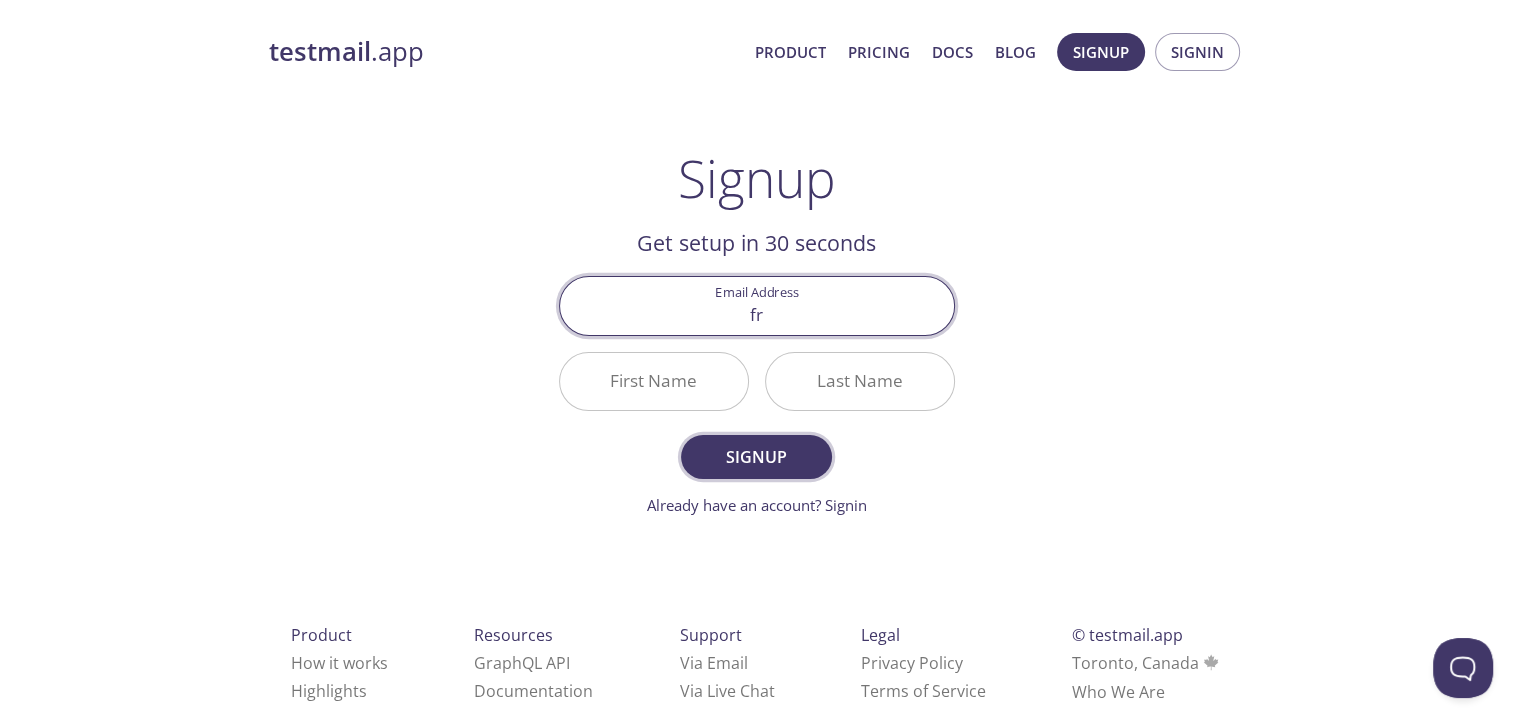 type on "f" 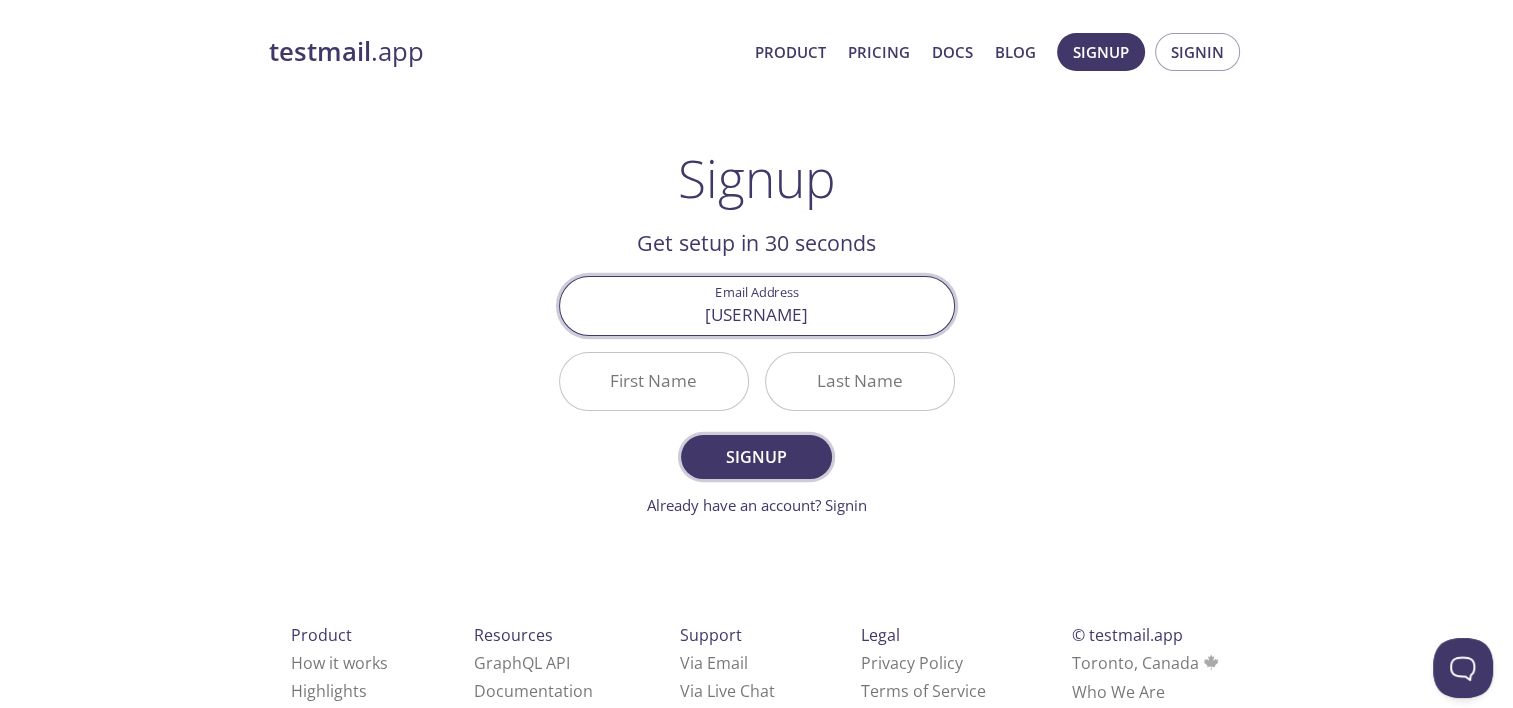 type on "[EMAIL]" 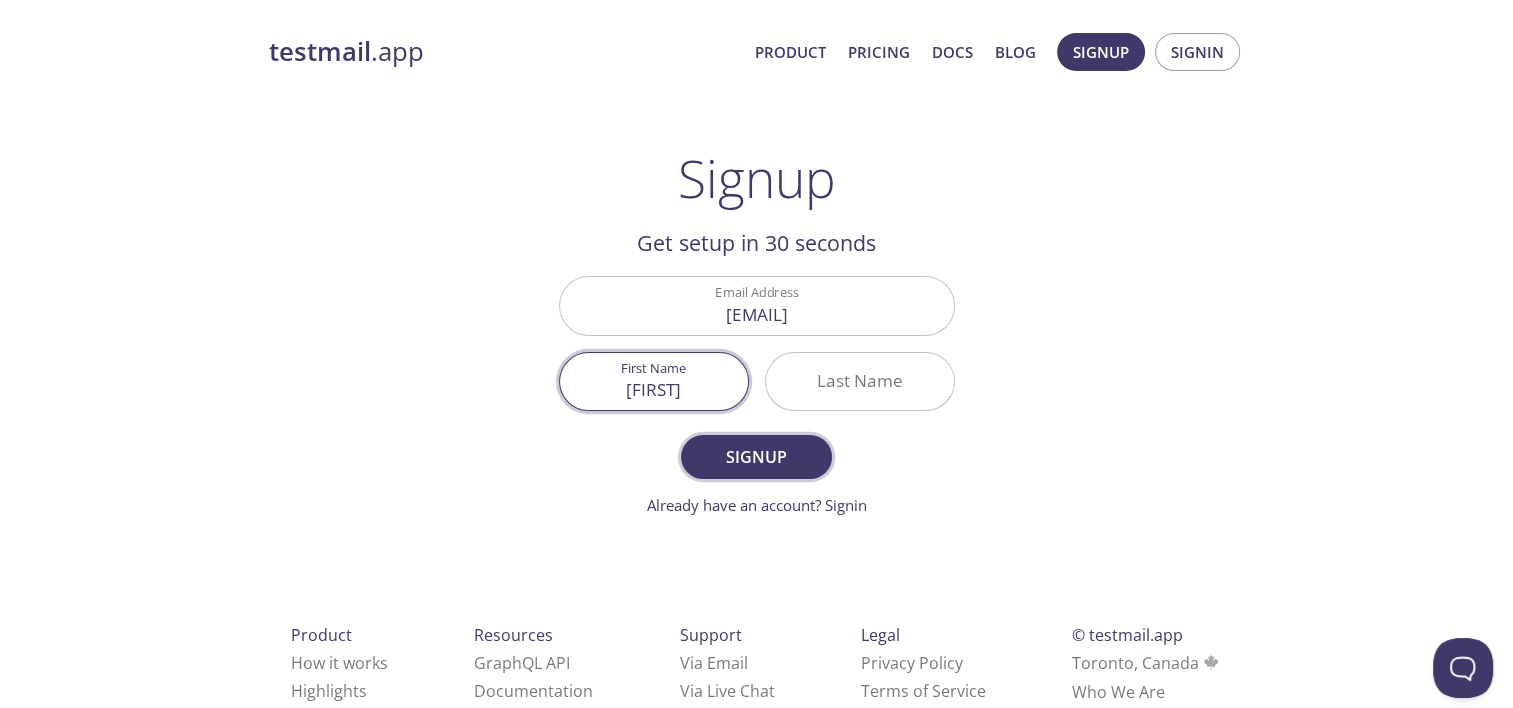 type on "[FIRST]" 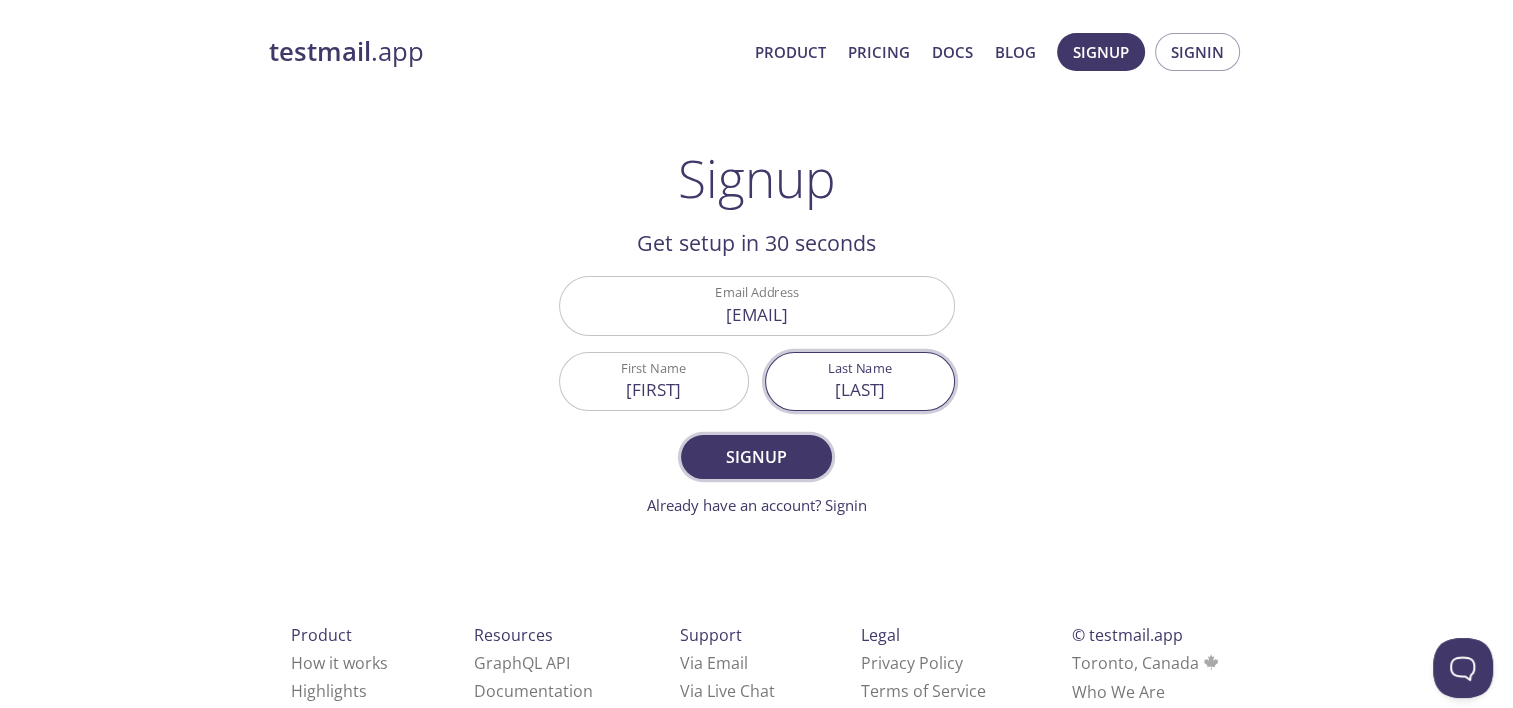 type on "[LAST]" 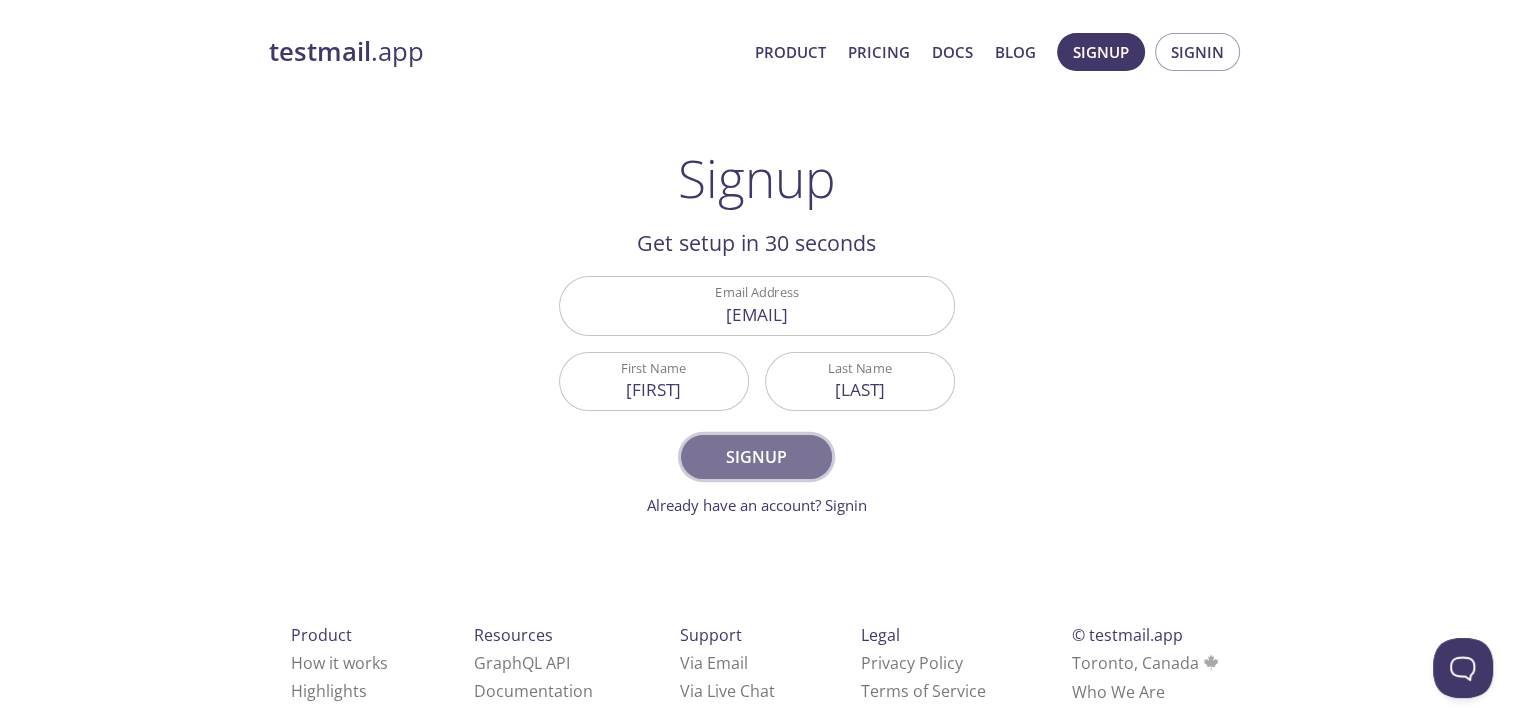 click on "Signup" at bounding box center (756, 457) 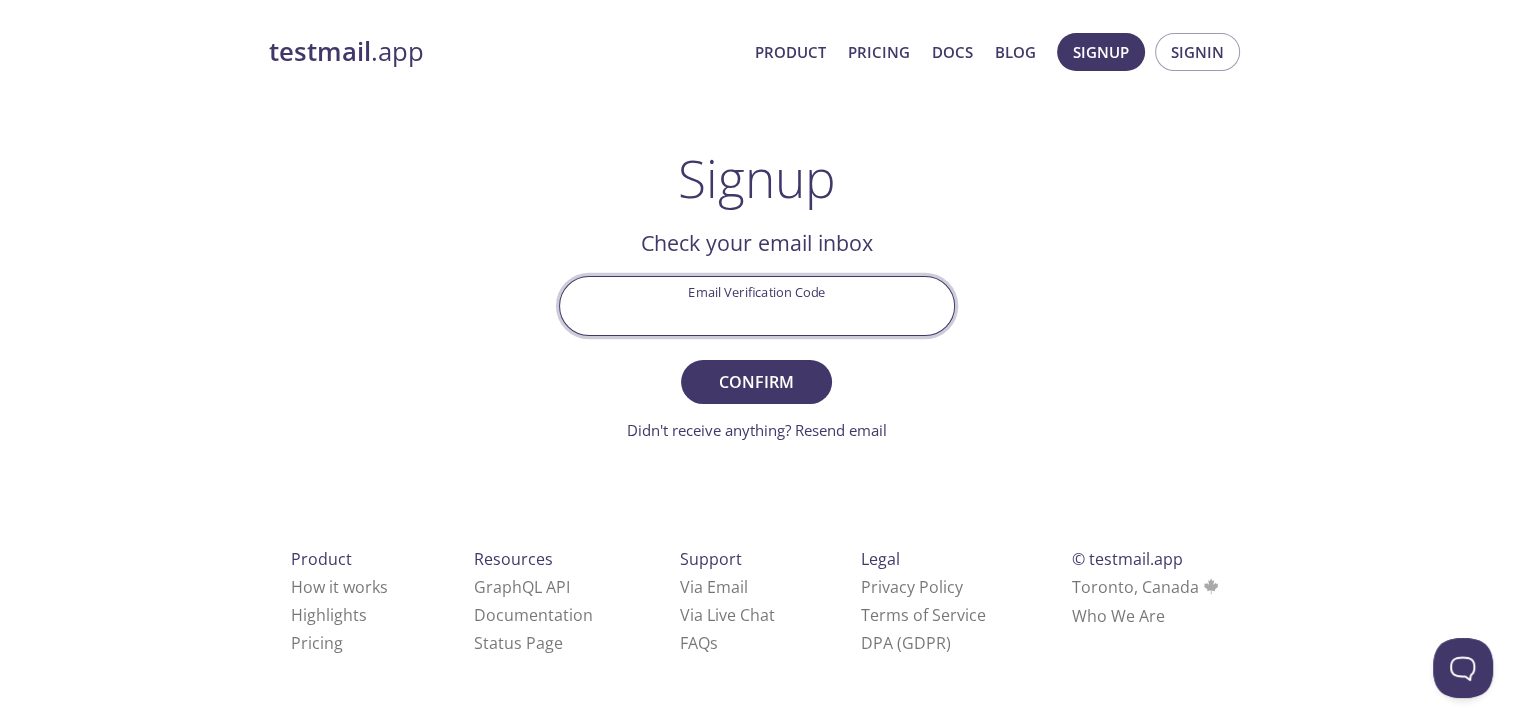 click on "Email Verification Code" at bounding box center (757, 305) 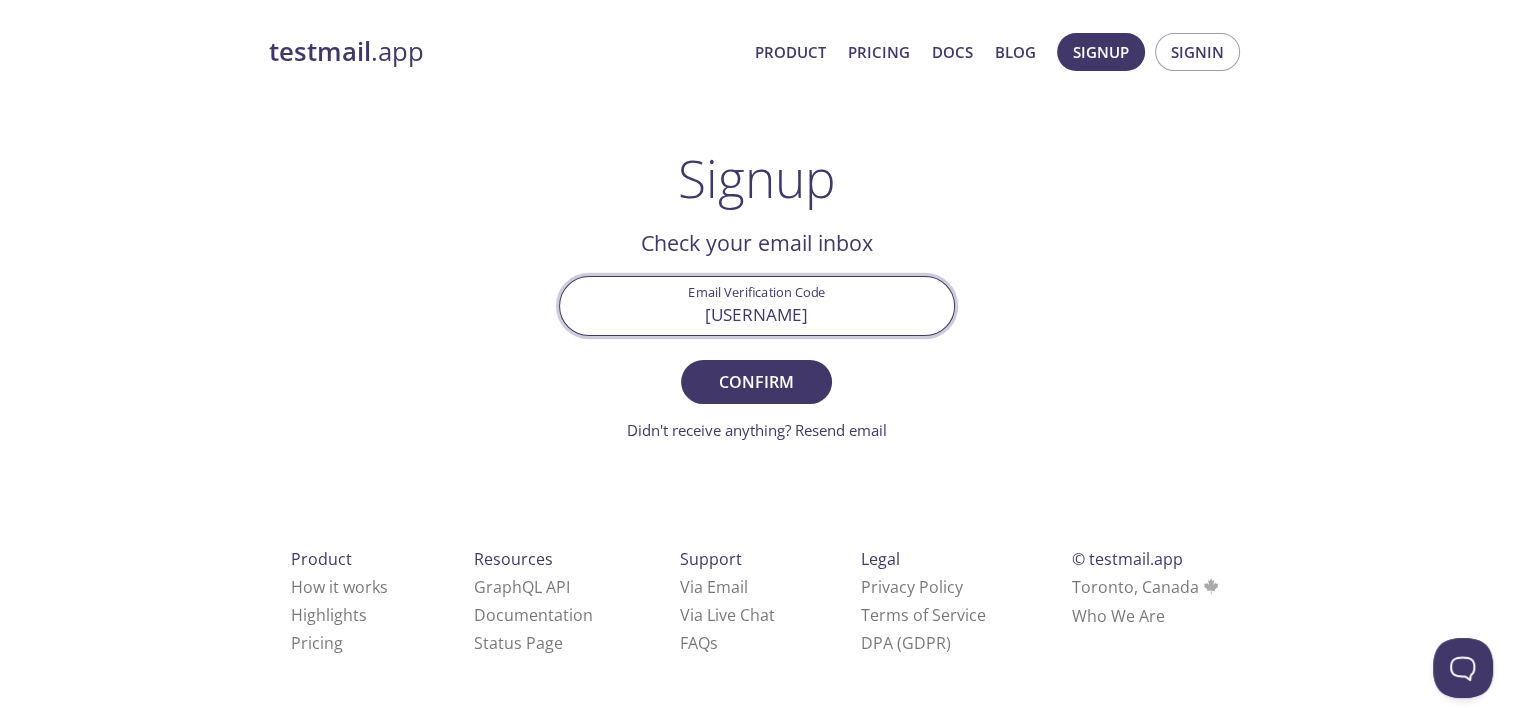 type on "C7UKT1Y" 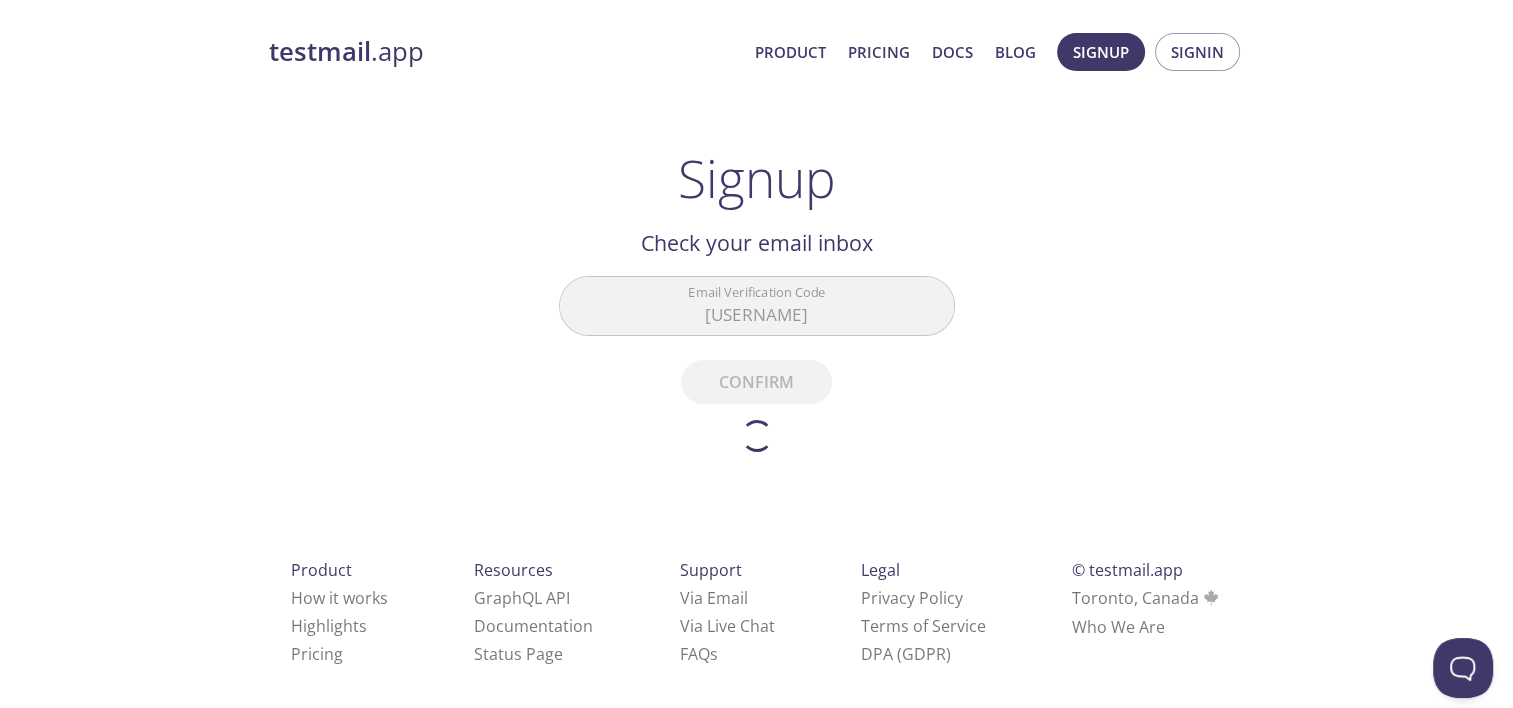 scroll, scrollTop: 15, scrollLeft: 0, axis: vertical 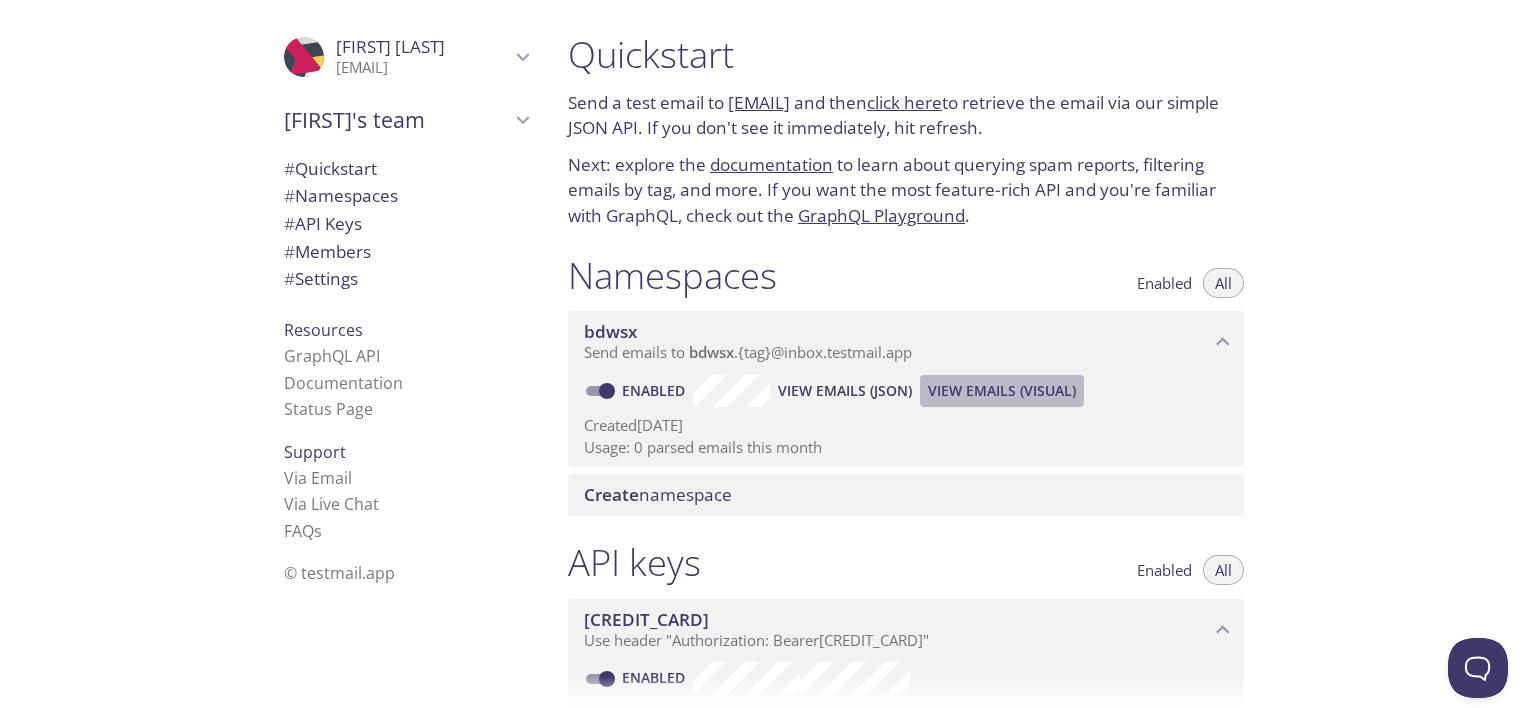 click on "View Emails (Visual)" at bounding box center (1002, 391) 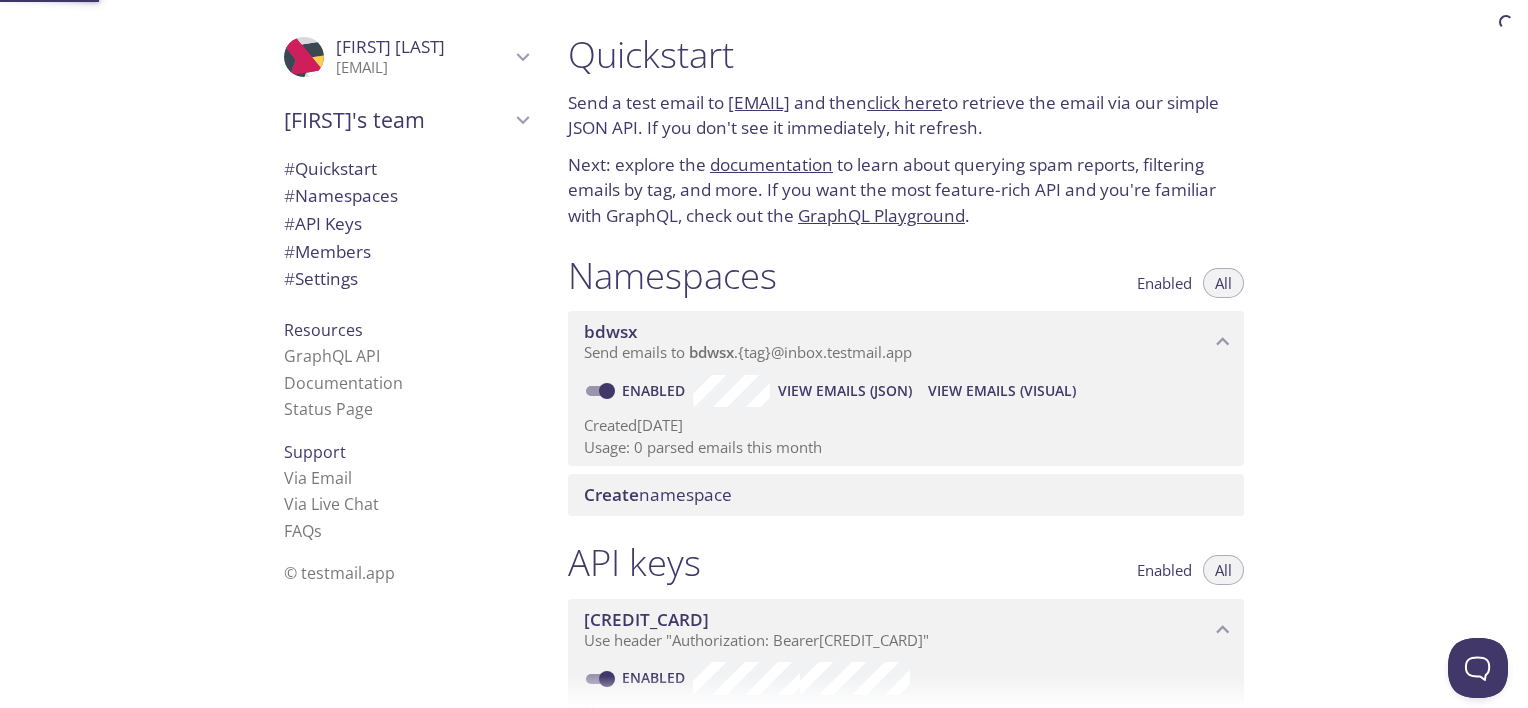 type 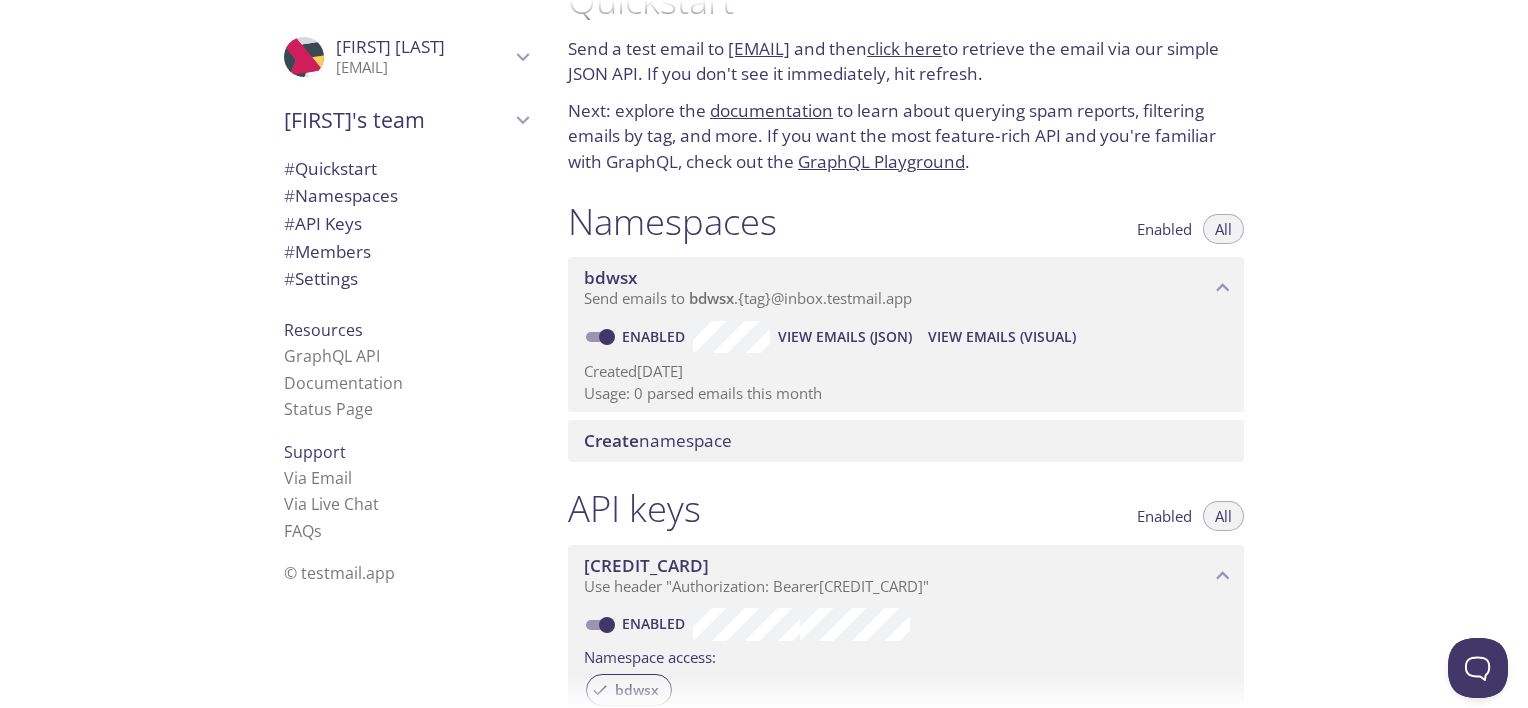 scroll, scrollTop: 0, scrollLeft: 0, axis: both 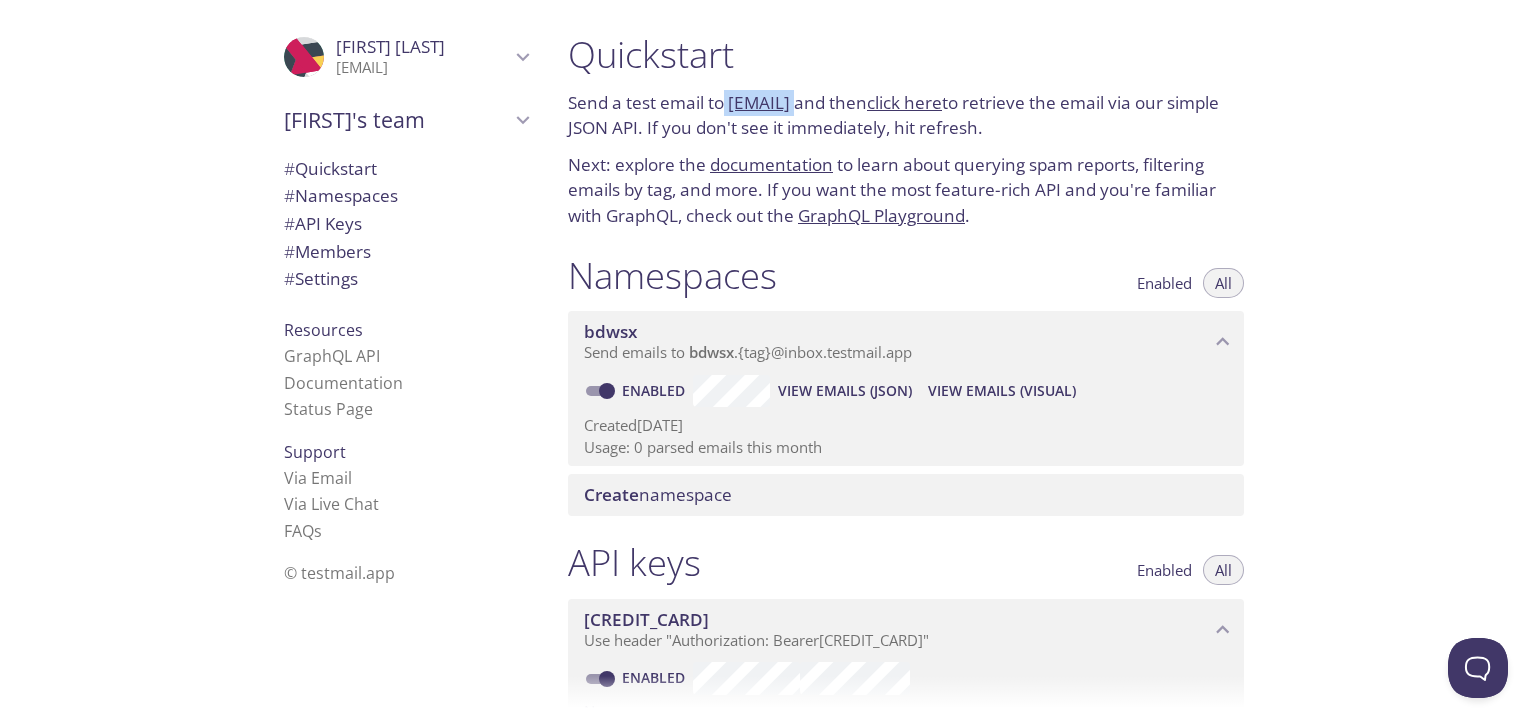 drag, startPoint x: 727, startPoint y: 104, endPoint x: 984, endPoint y: 96, distance: 257.12448 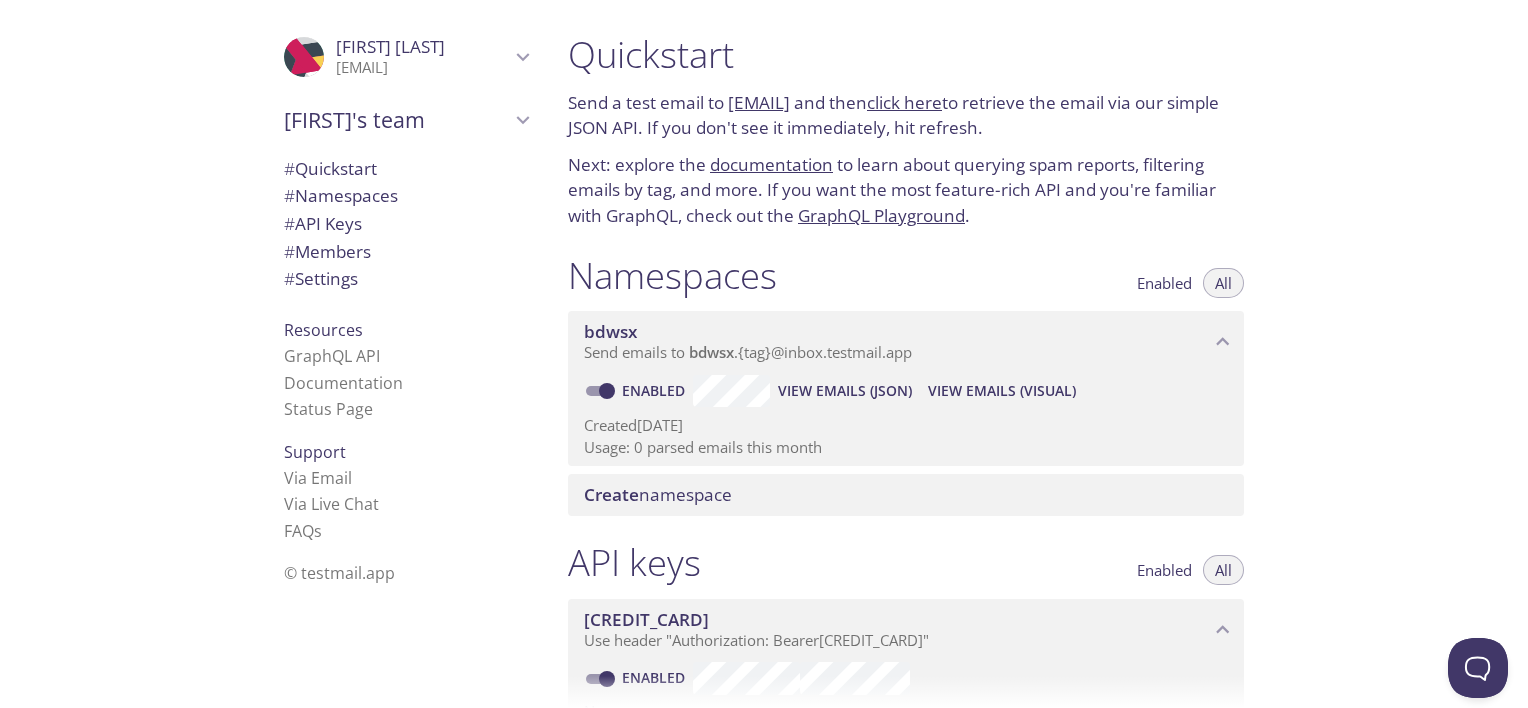 click on "Quickstart Send a test email to [EMAIL] and then click here to retrieve the email via our simple JSON API. If you don't see it immediately, hit refresh. Next: explore the documentation to learn about querying spam reports, filtering emails by tag, and more. If you want the most feature-rich API and you're familiar with GraphQL, check out the GraphQL Playground ." at bounding box center (906, 130) 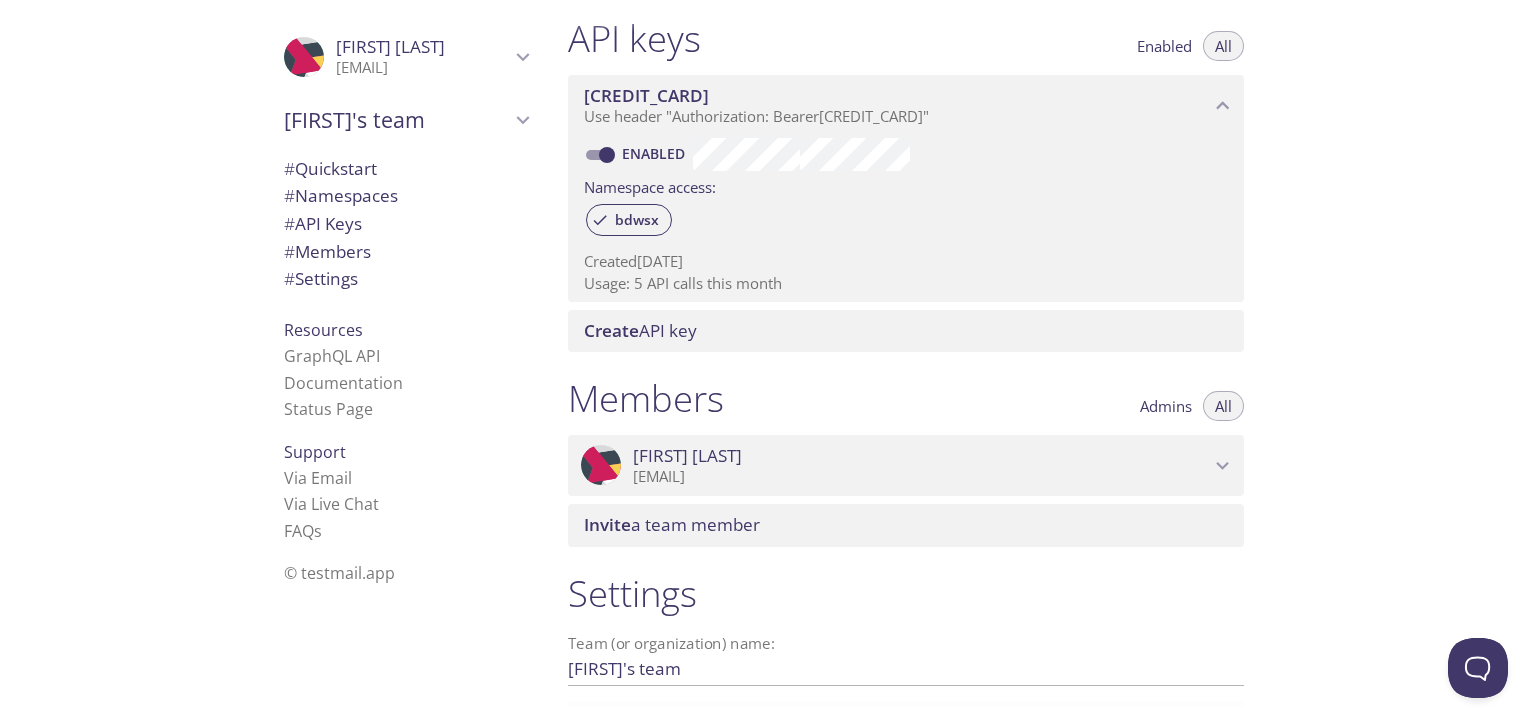 scroll, scrollTop: 525, scrollLeft: 0, axis: vertical 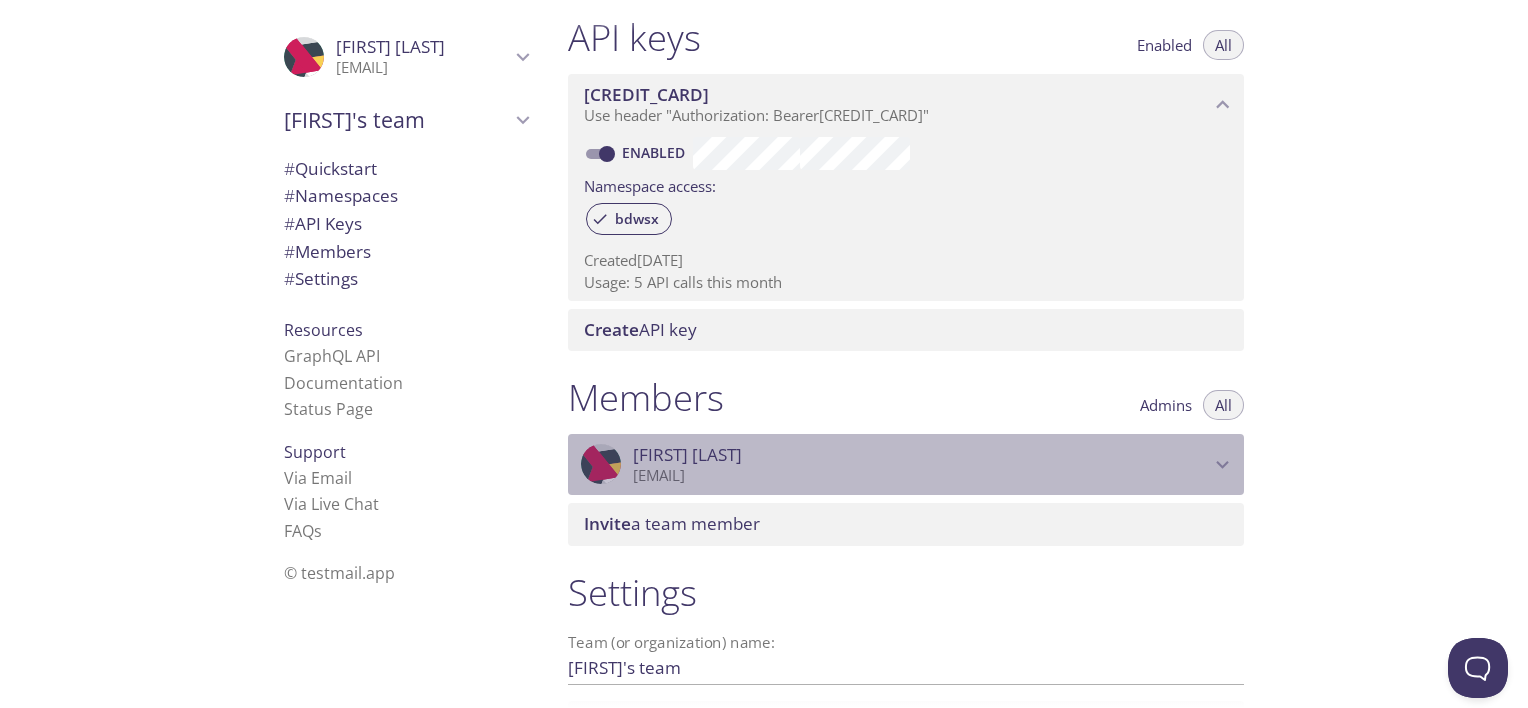 click on "[FIRST] [LAST]" at bounding box center [921, 455] 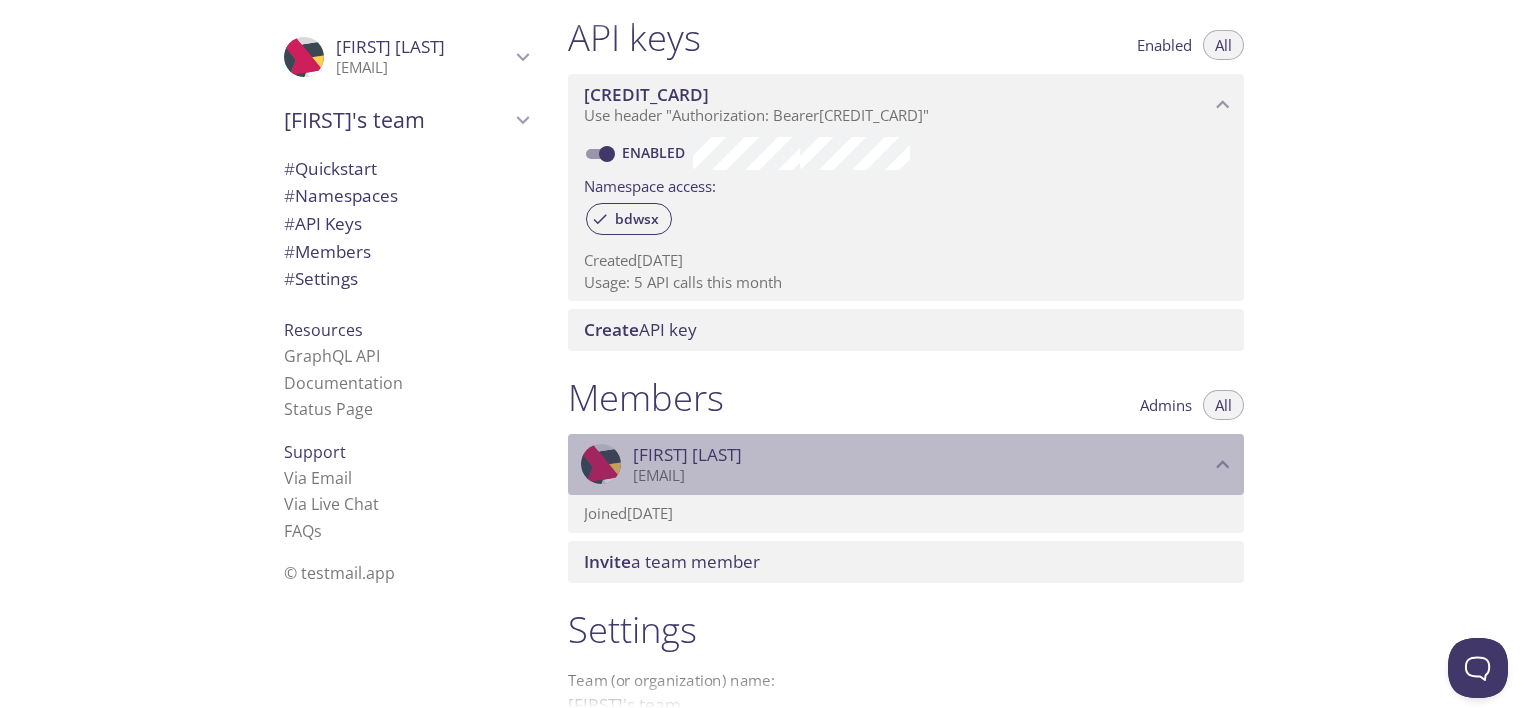 click on "[FIRST] [LAST]" at bounding box center [921, 455] 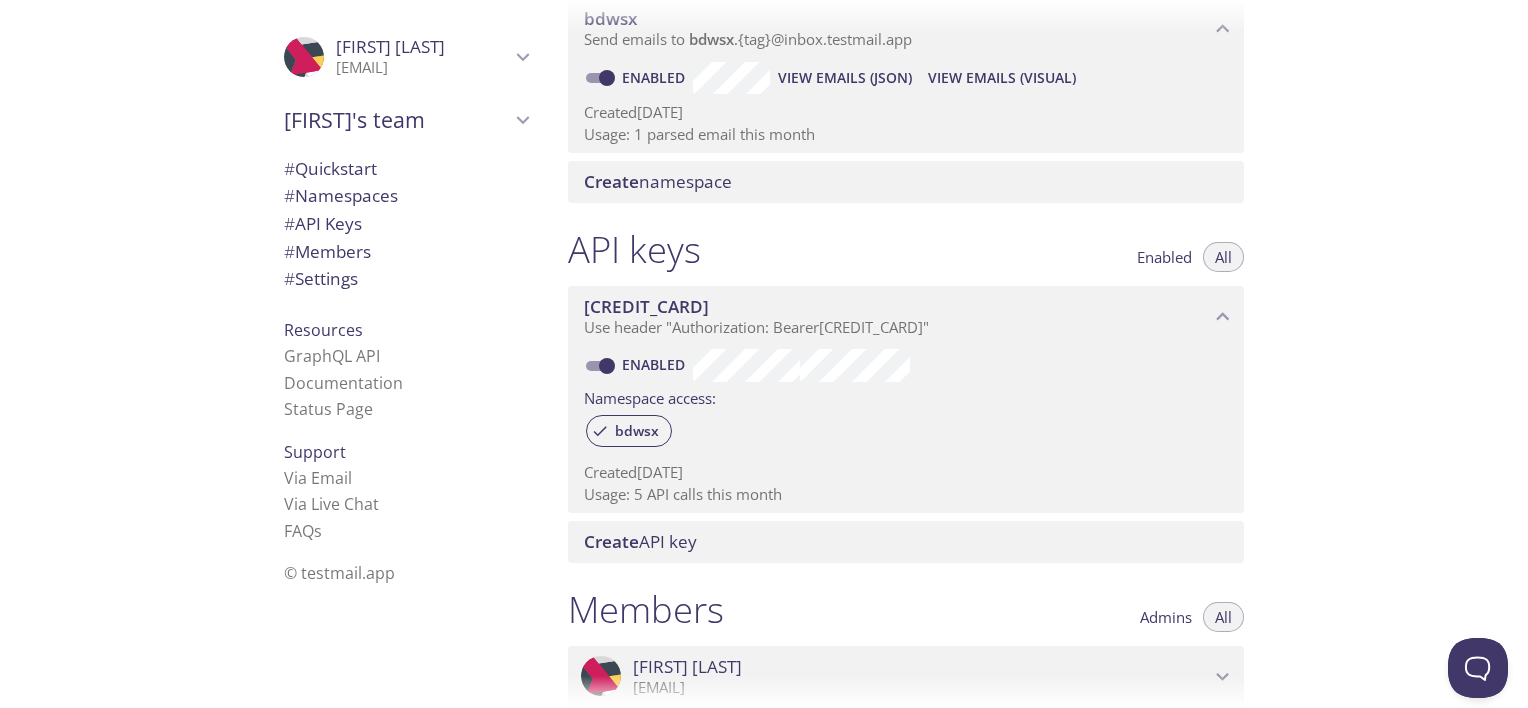 scroll, scrollTop: 165, scrollLeft: 0, axis: vertical 